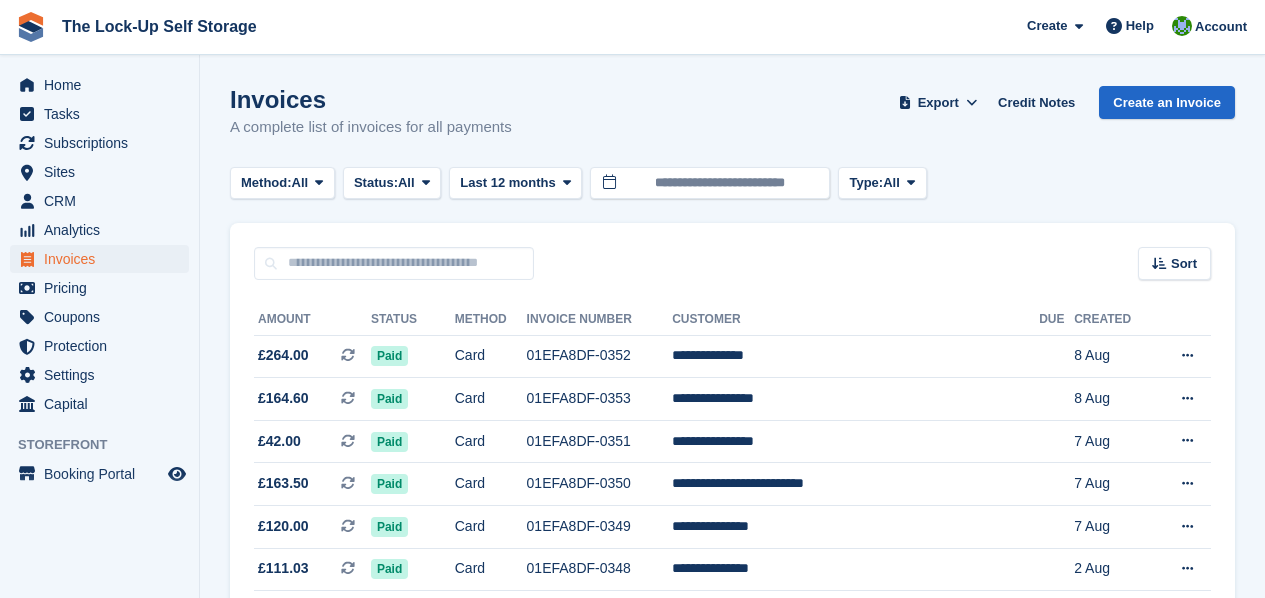 scroll, scrollTop: 0, scrollLeft: 0, axis: both 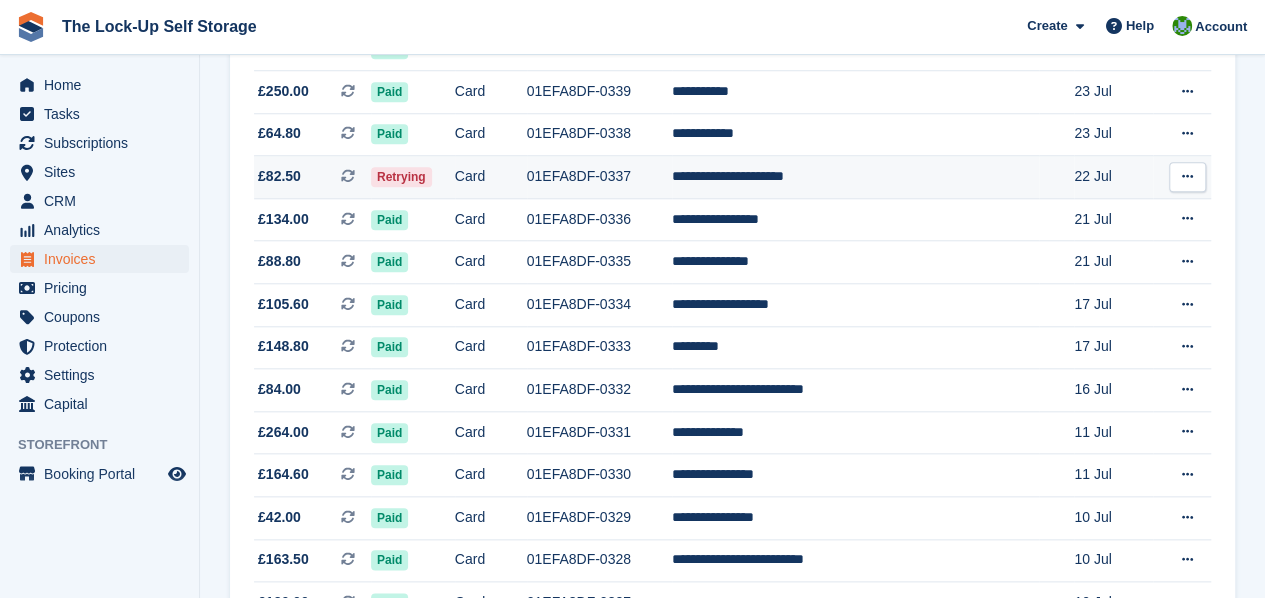 click on "01EFA8DF-0337" at bounding box center (600, 177) 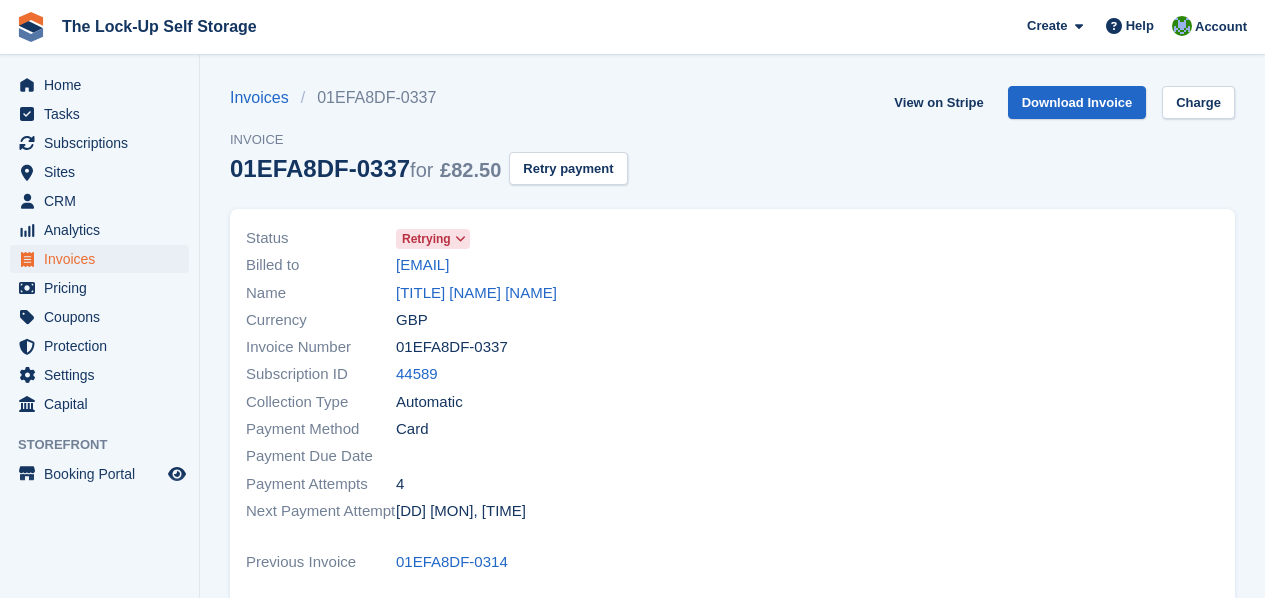 scroll, scrollTop: 0, scrollLeft: 0, axis: both 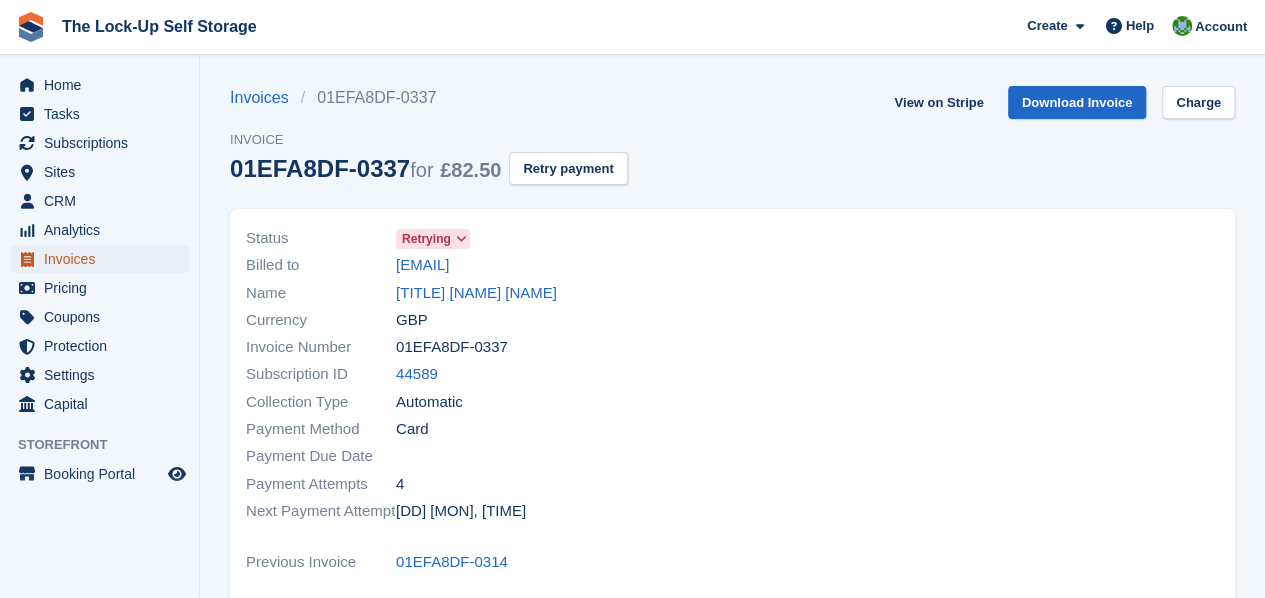 click on "Invoices" at bounding box center [104, 259] 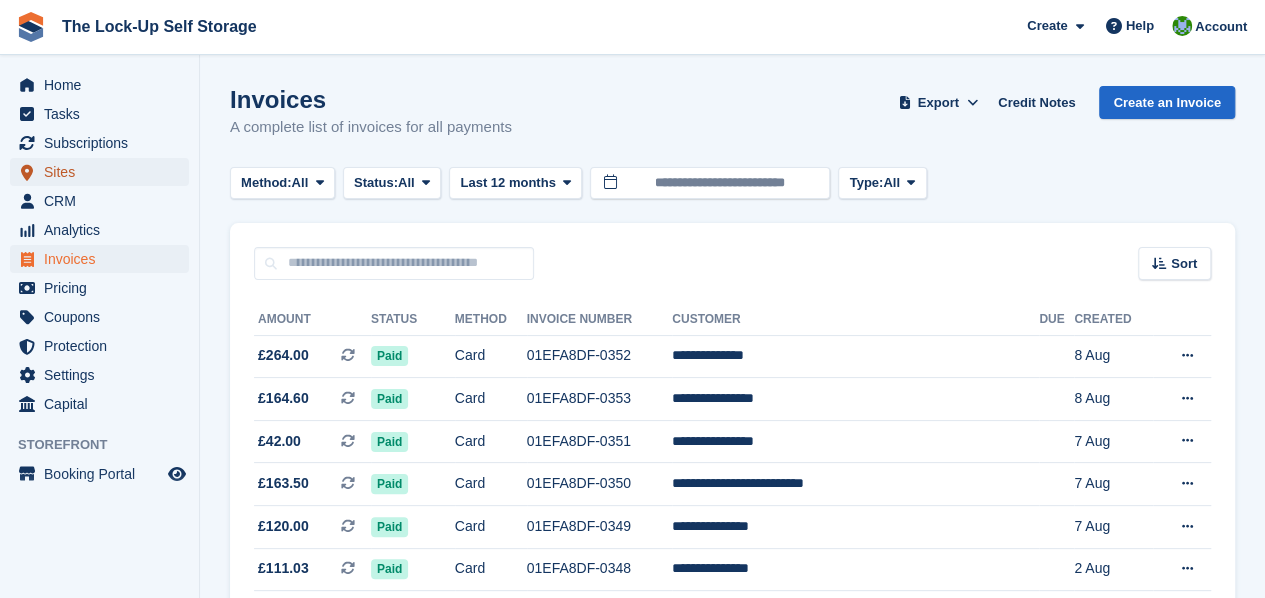 click on "Sites" at bounding box center [104, 172] 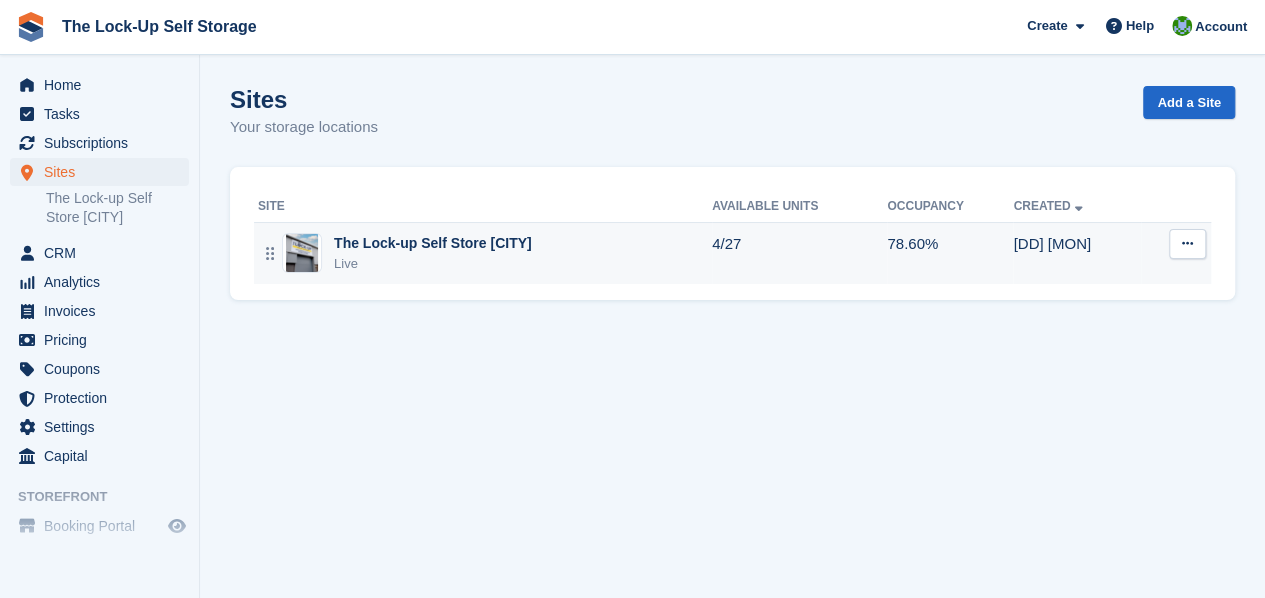 click on "The Lock-up Self Store [CITY]" at bounding box center [433, 243] 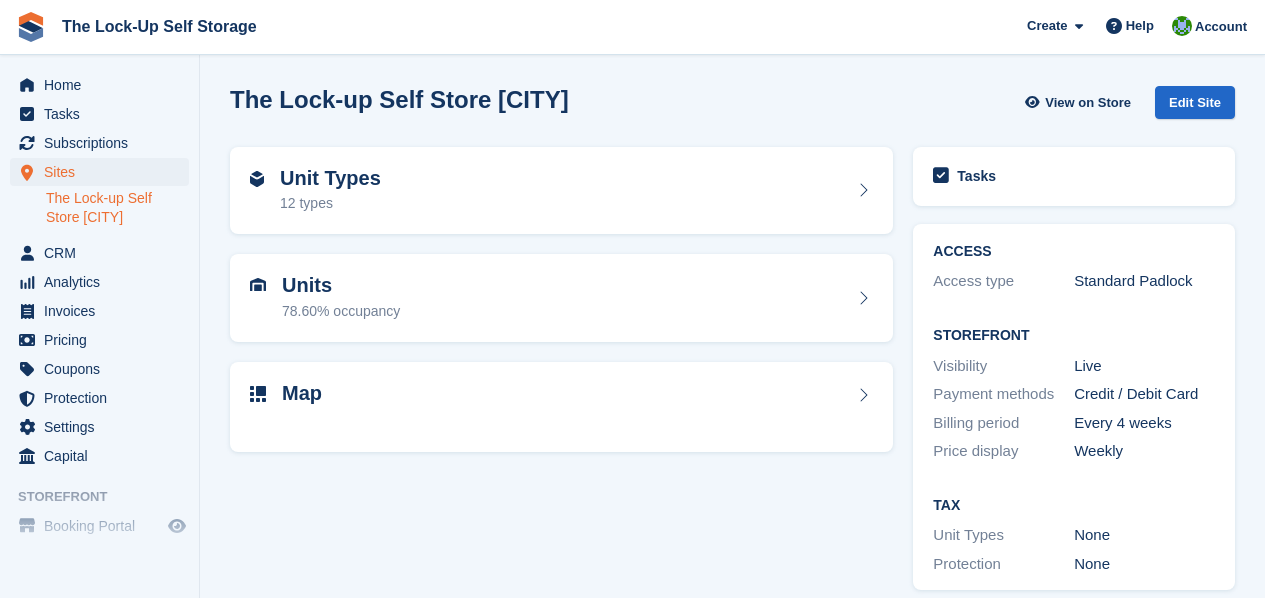 scroll, scrollTop: 18, scrollLeft: 0, axis: vertical 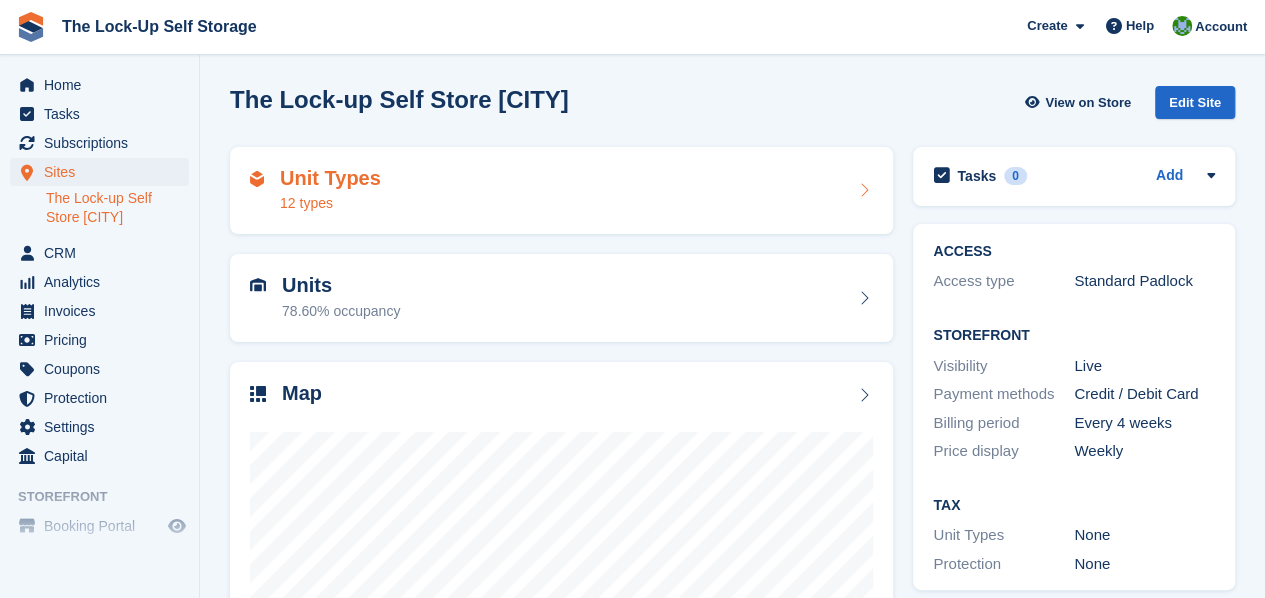 click on "Unit Types
12 types" at bounding box center (561, 191) 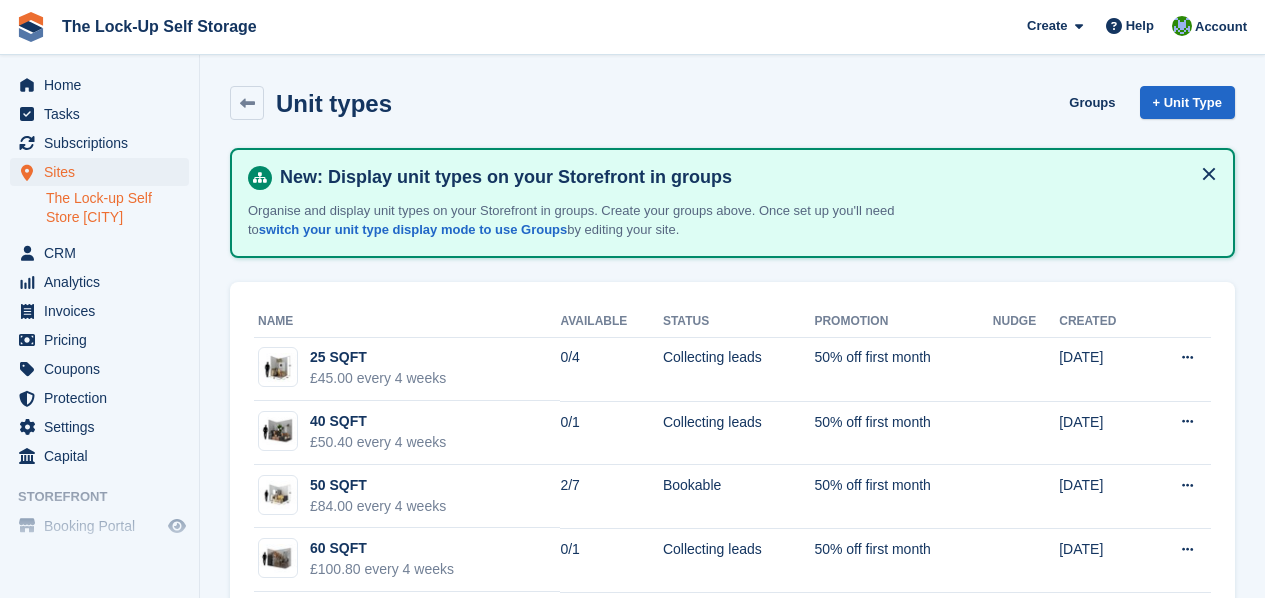 scroll, scrollTop: 0, scrollLeft: 0, axis: both 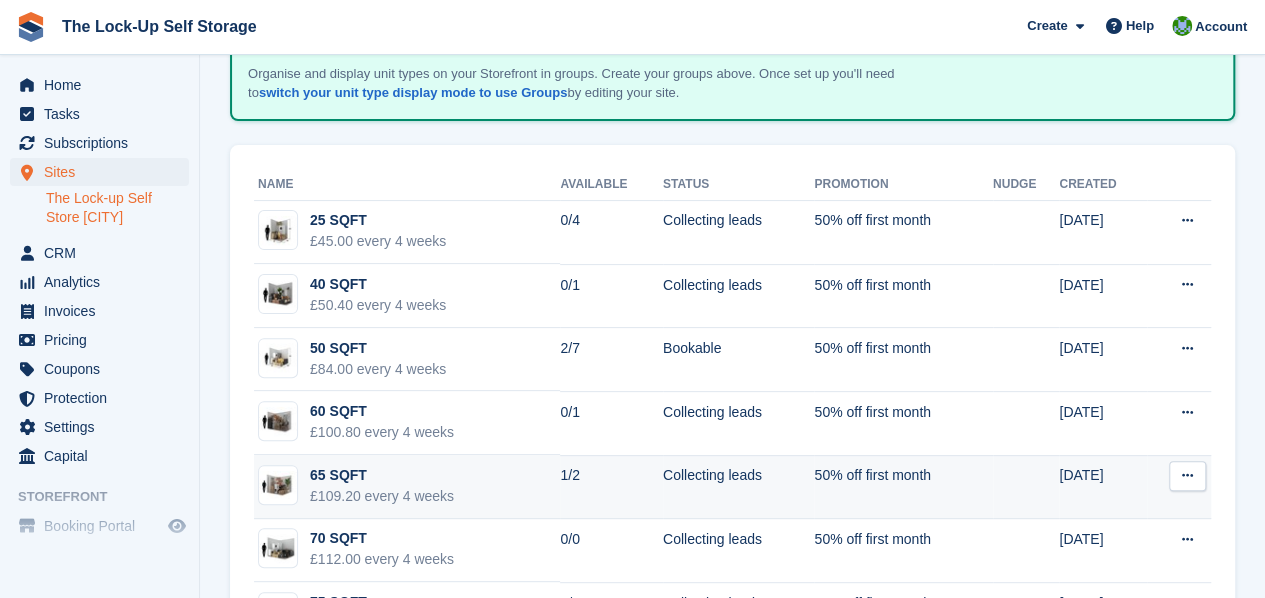 click on "Collecting leads" at bounding box center [738, 487] 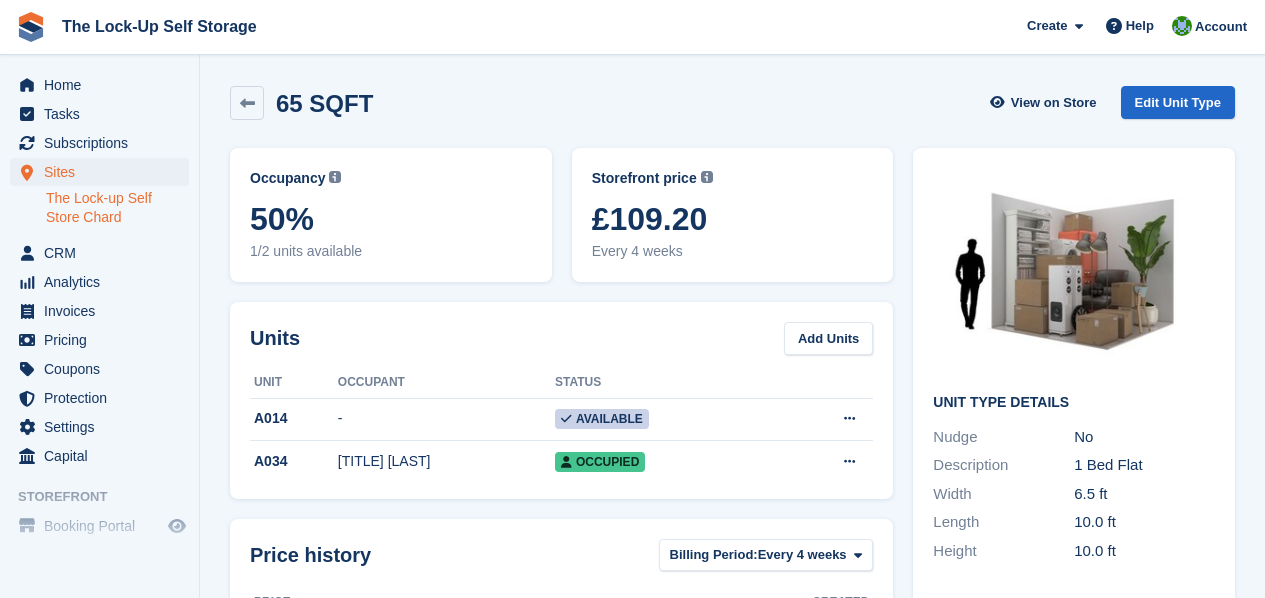 scroll, scrollTop: 0, scrollLeft: 0, axis: both 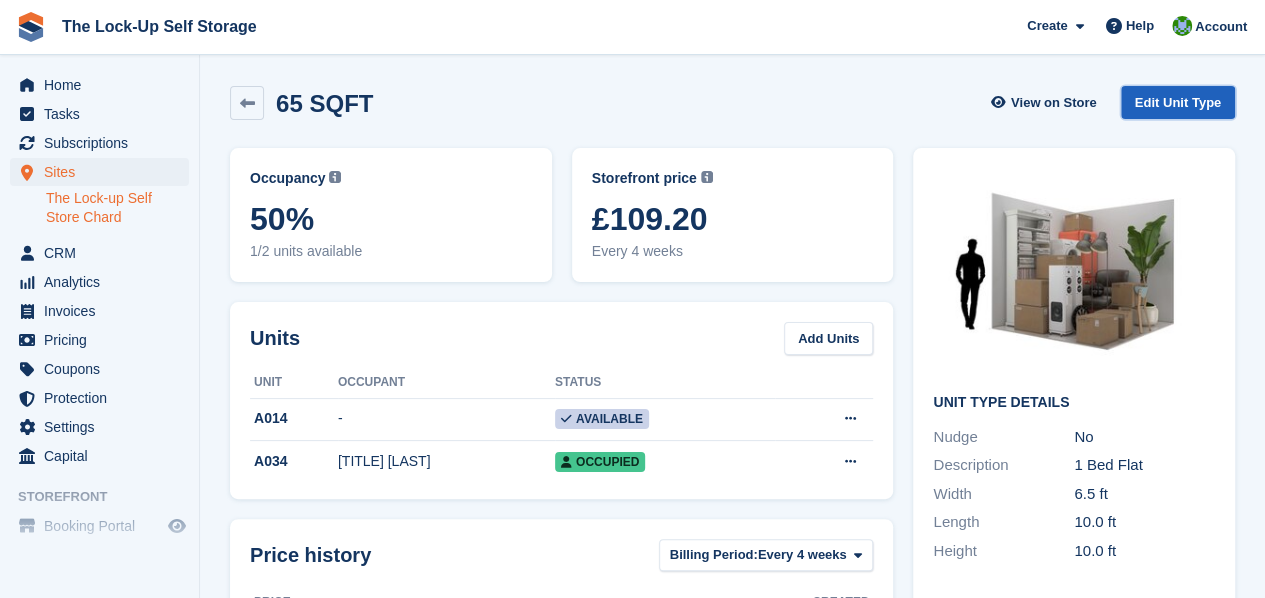 click on "Edit Unit Type" at bounding box center (1178, 102) 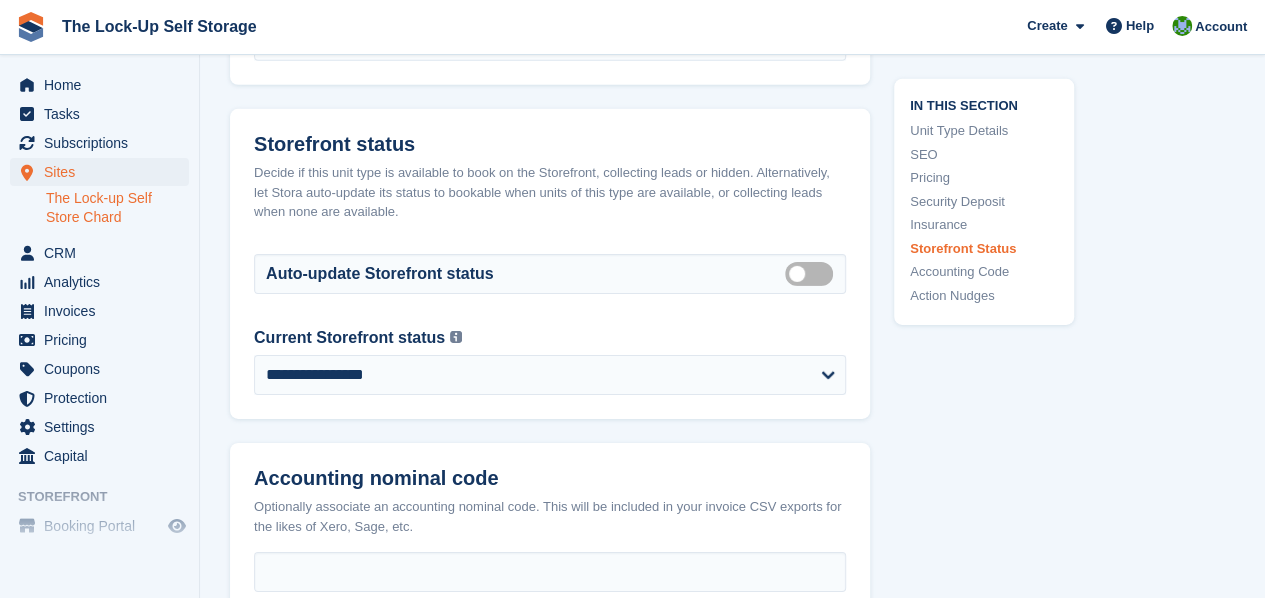 scroll, scrollTop: 3158, scrollLeft: 0, axis: vertical 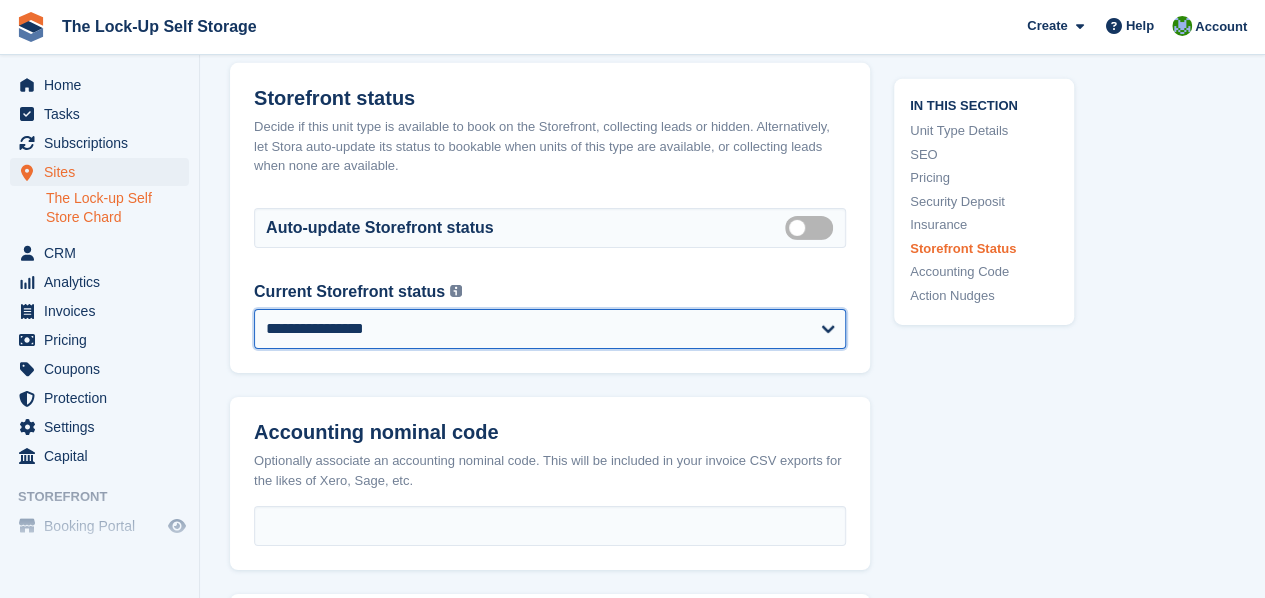 click on "**********" at bounding box center (550, 329) 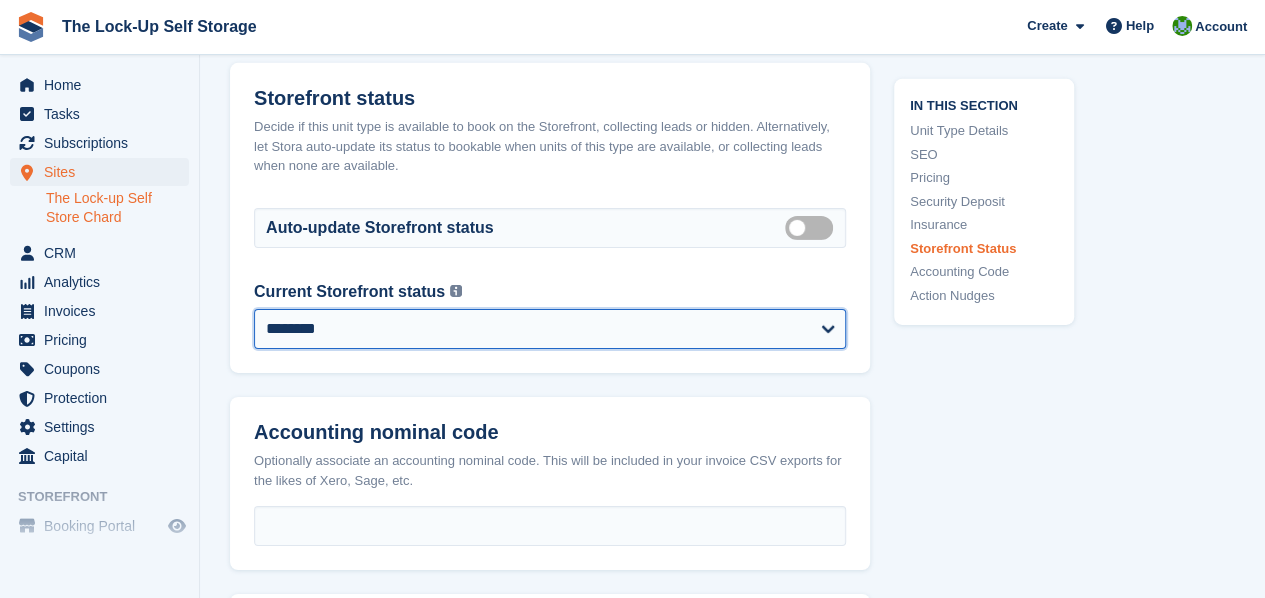 click on "**********" at bounding box center (550, 329) 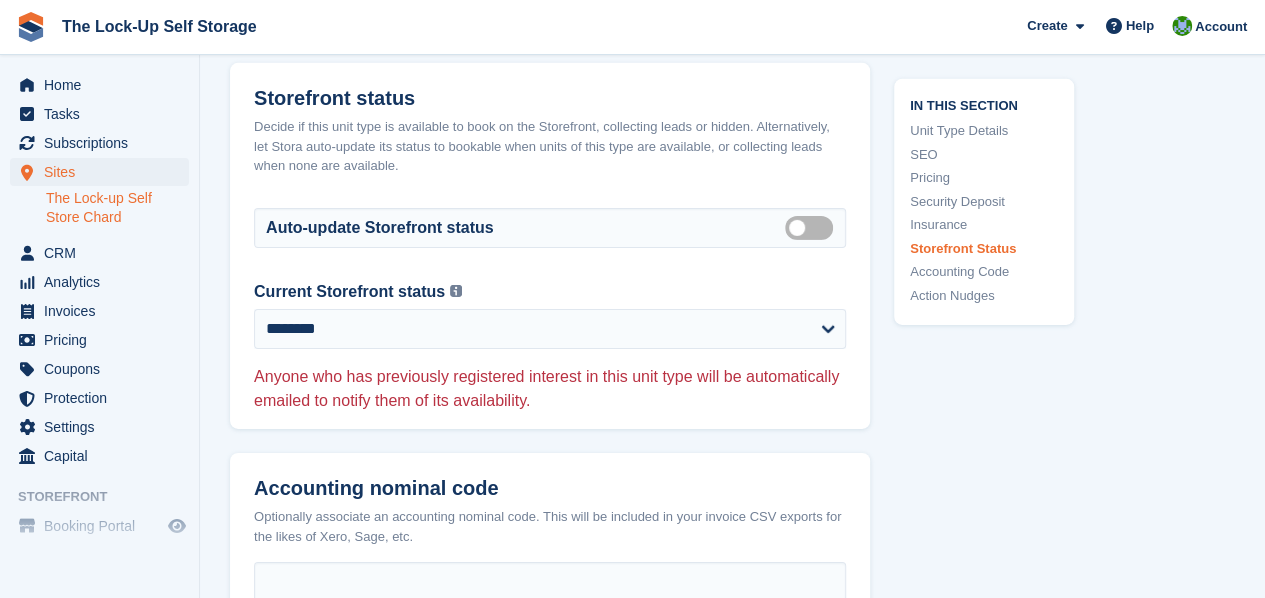 click on "**********" at bounding box center [550, 354] 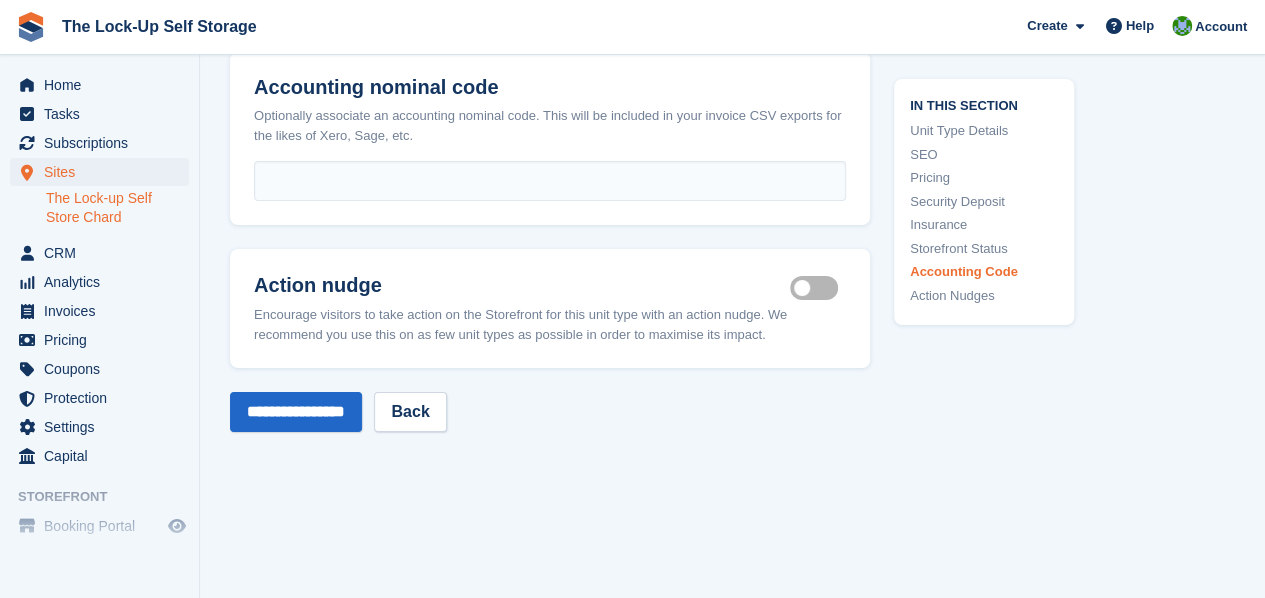 scroll, scrollTop: 3564, scrollLeft: 0, axis: vertical 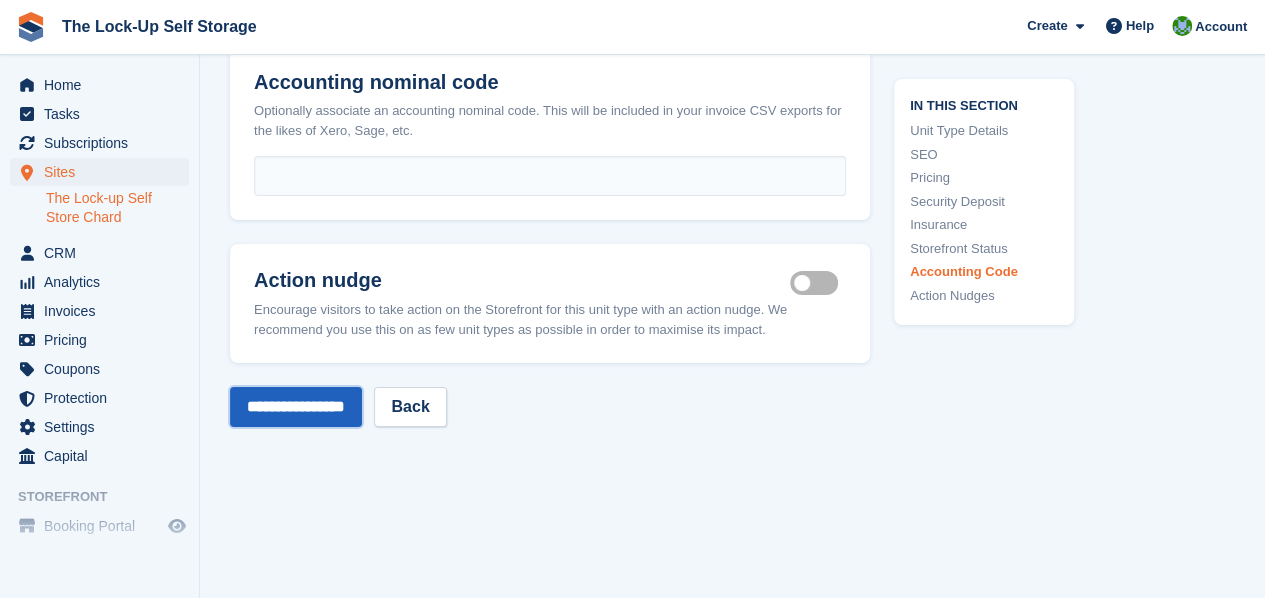 click on "**********" at bounding box center (296, 407) 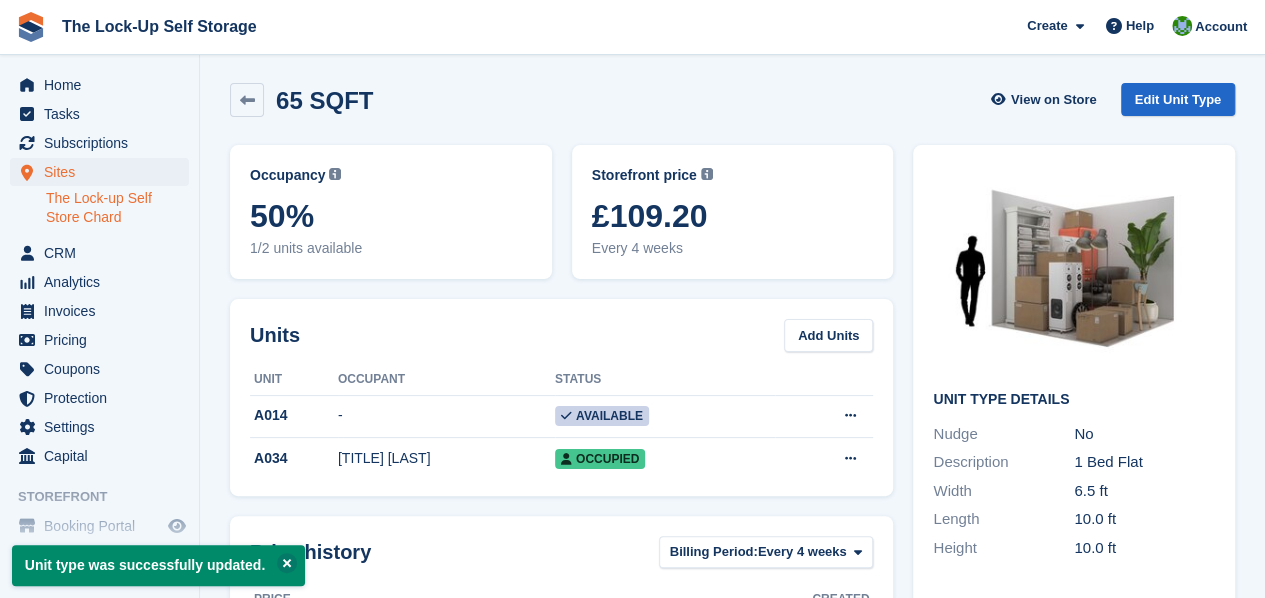 scroll, scrollTop: 0, scrollLeft: 0, axis: both 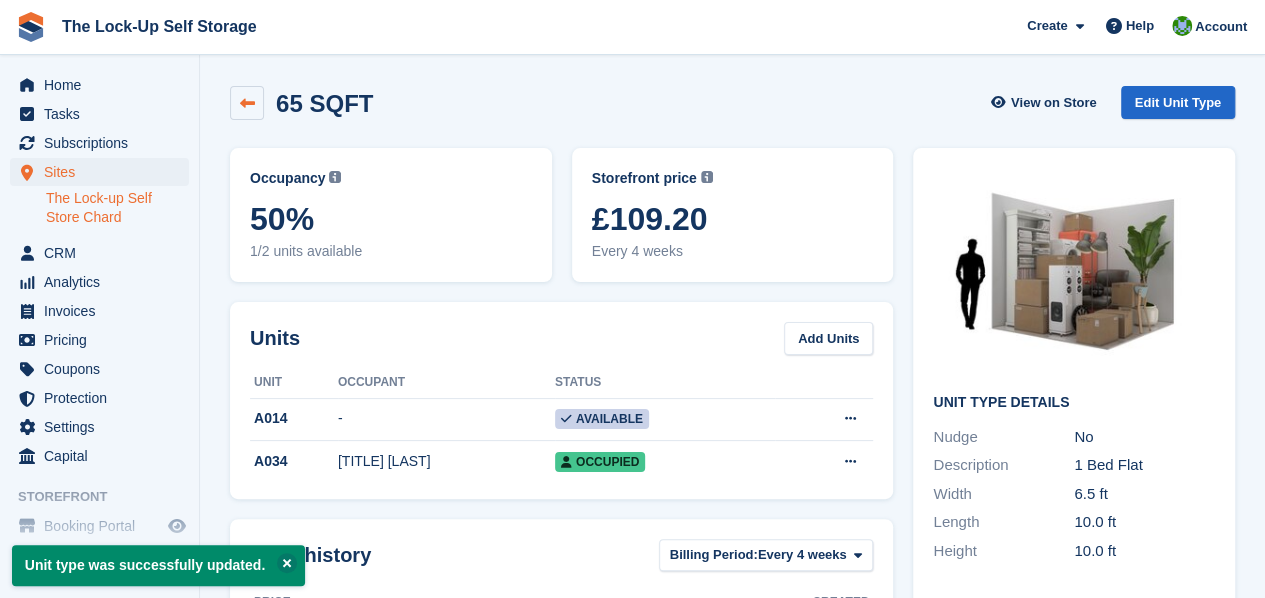 click at bounding box center (247, 103) 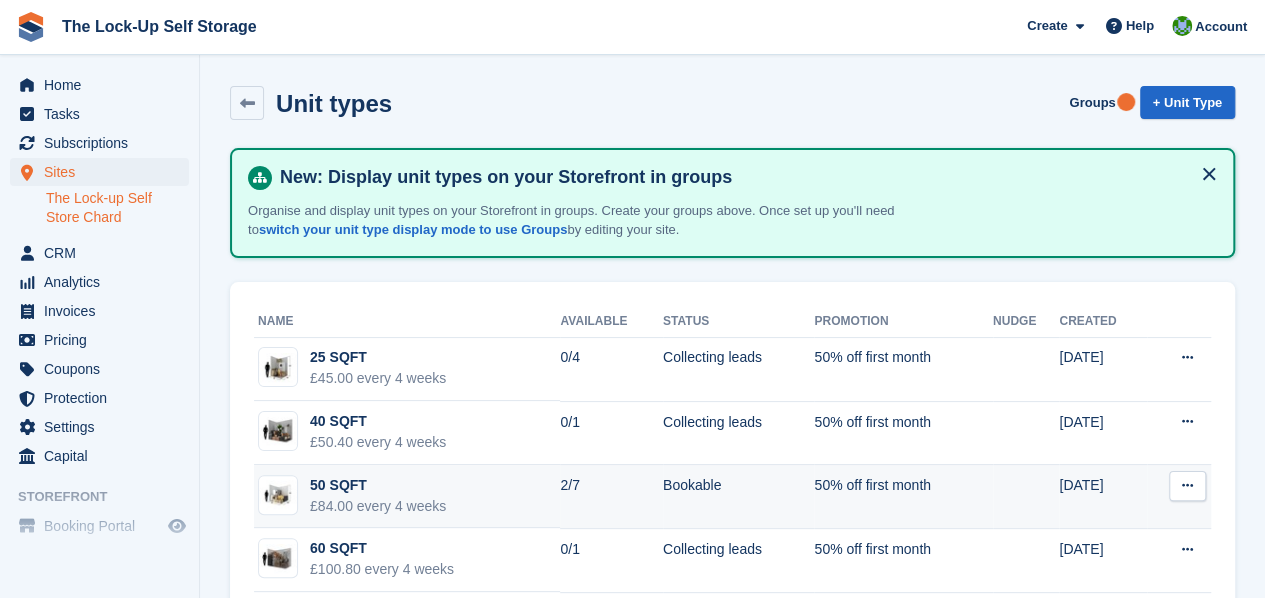click on "Bookable" at bounding box center [738, 497] 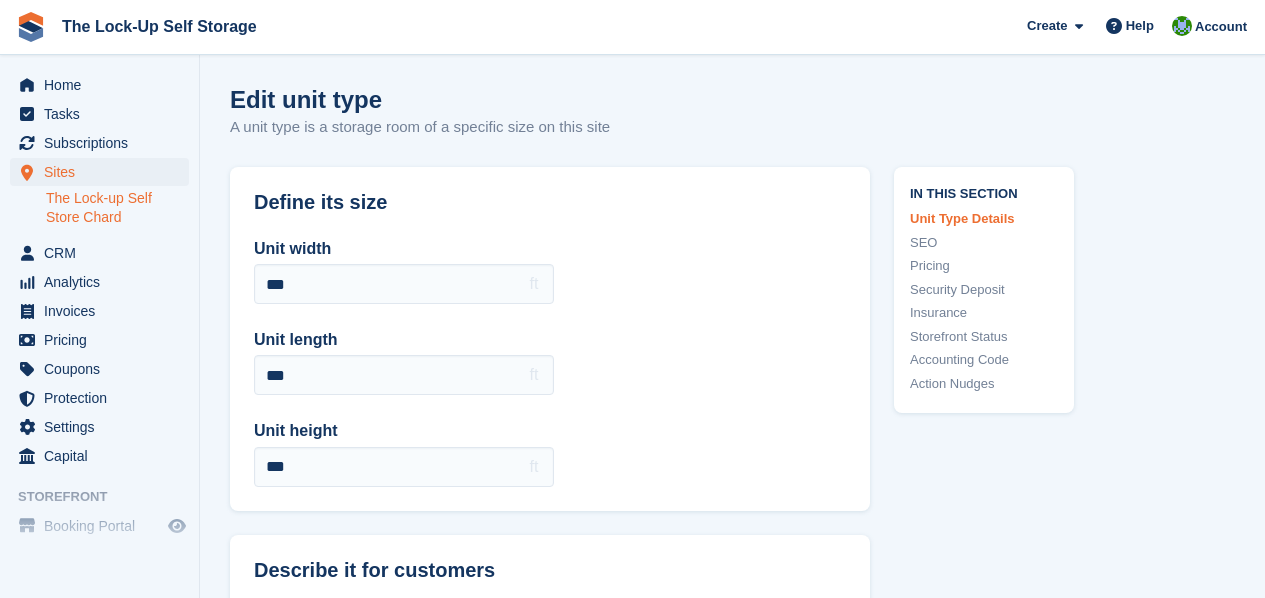 scroll, scrollTop: 0, scrollLeft: 0, axis: both 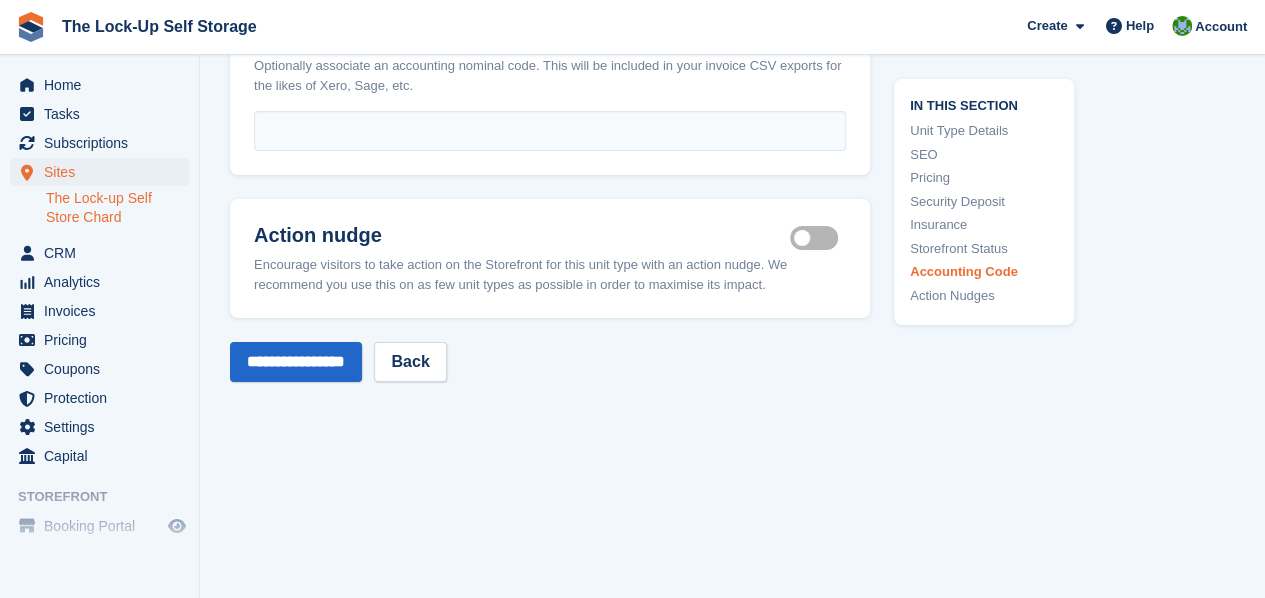 click on "Is active" at bounding box center [818, 238] 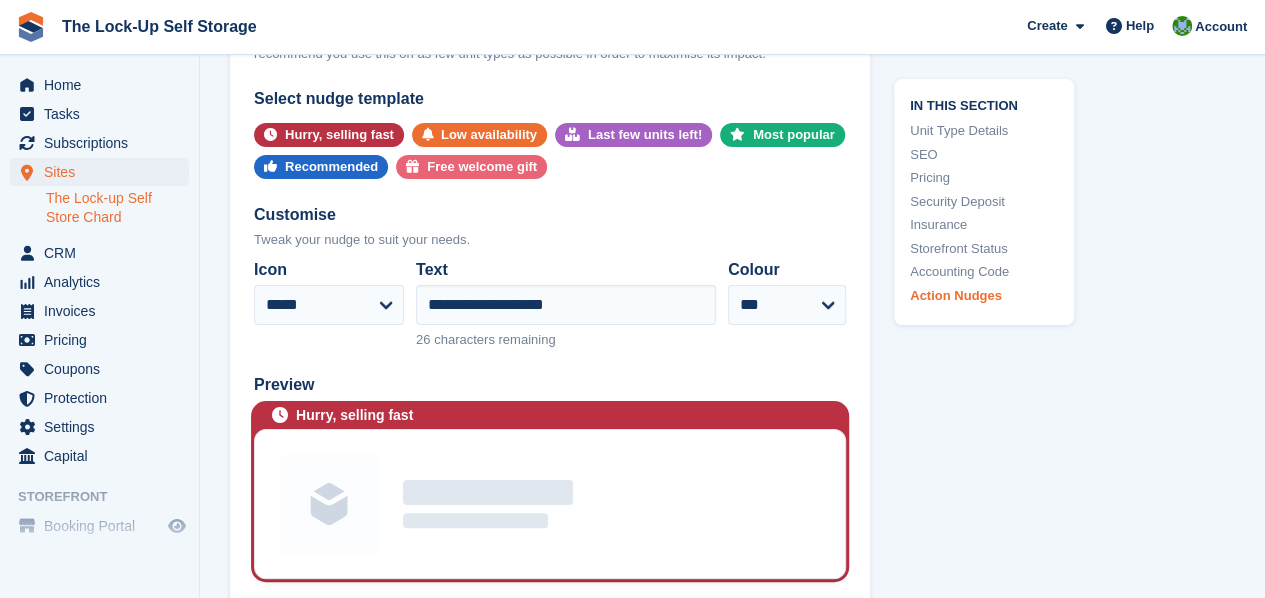 scroll, scrollTop: 3702, scrollLeft: 0, axis: vertical 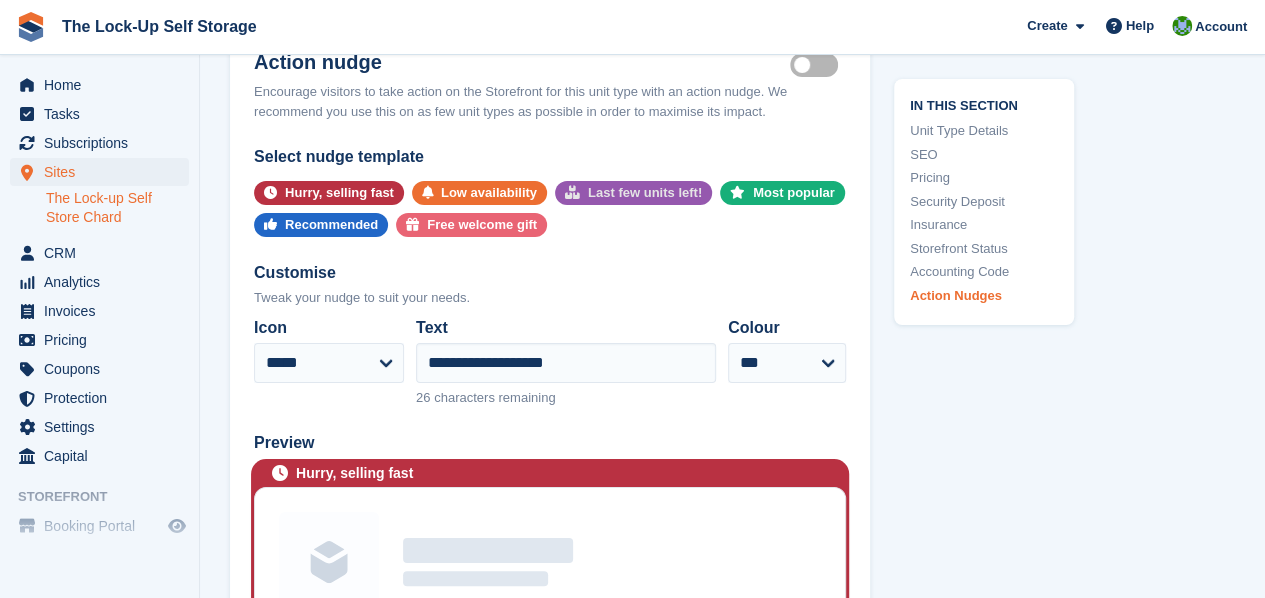 click on "Last few units left!" at bounding box center [645, 193] 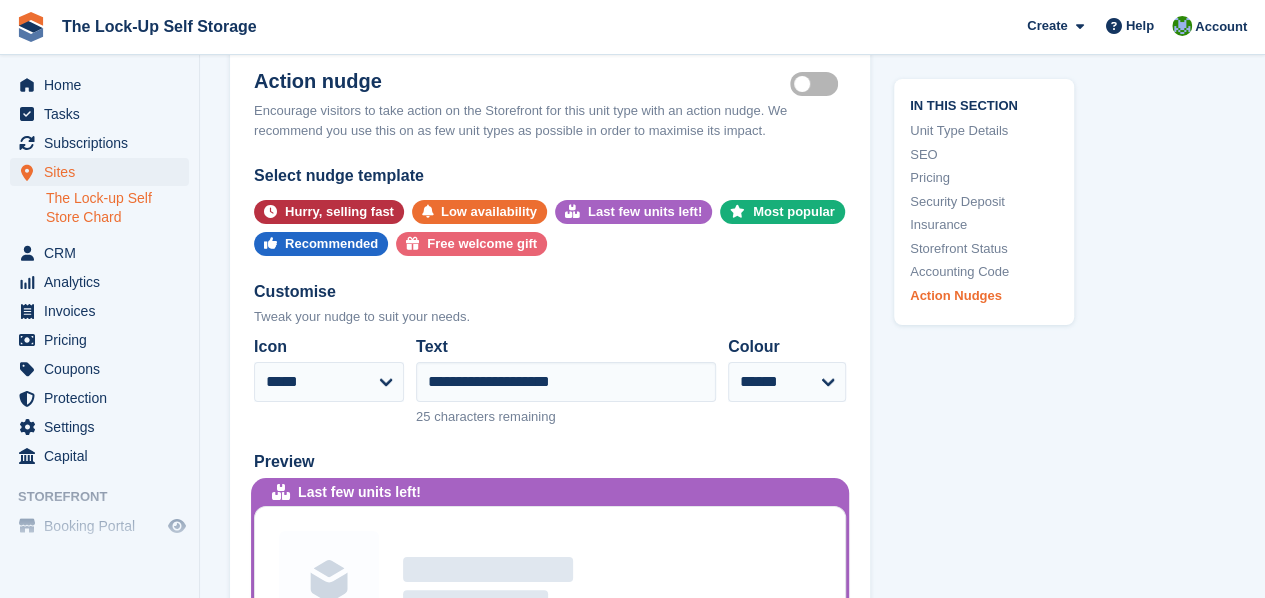 scroll, scrollTop: 3672, scrollLeft: 0, axis: vertical 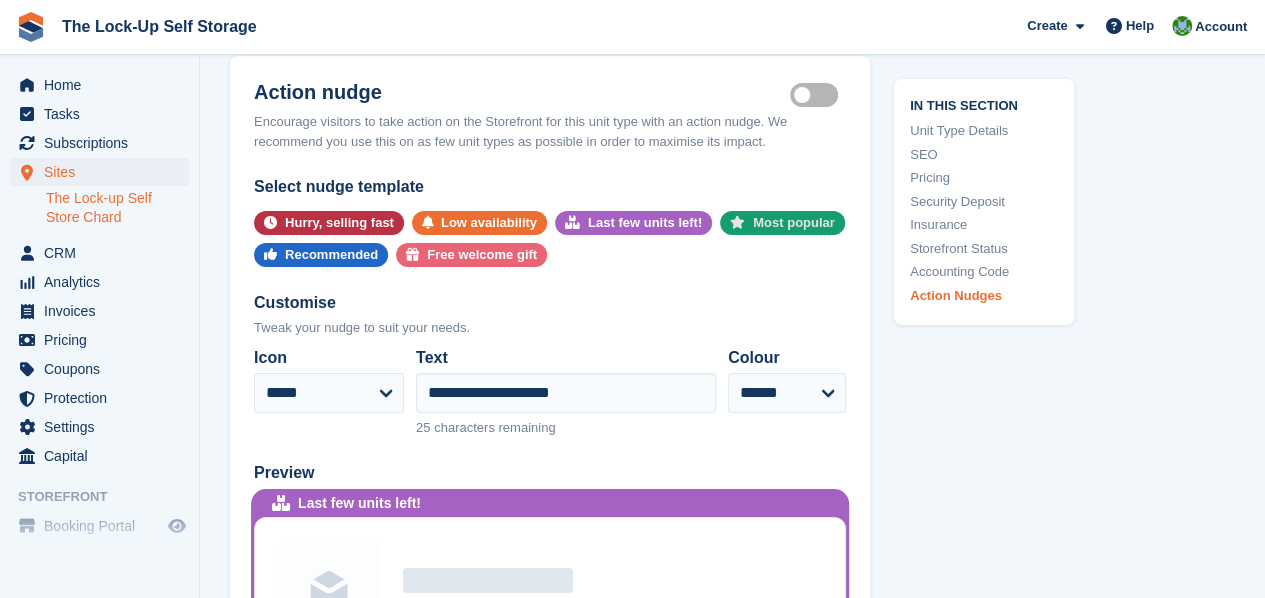 click on "Most popular" at bounding box center [794, 223] 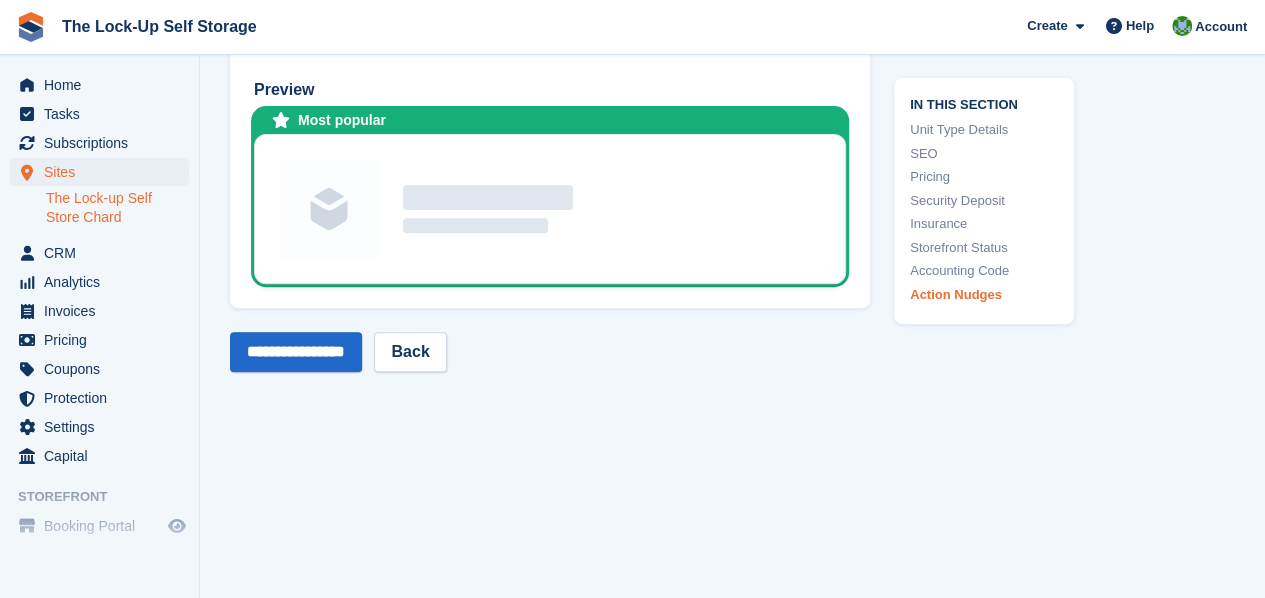 scroll, scrollTop: 4038, scrollLeft: 0, axis: vertical 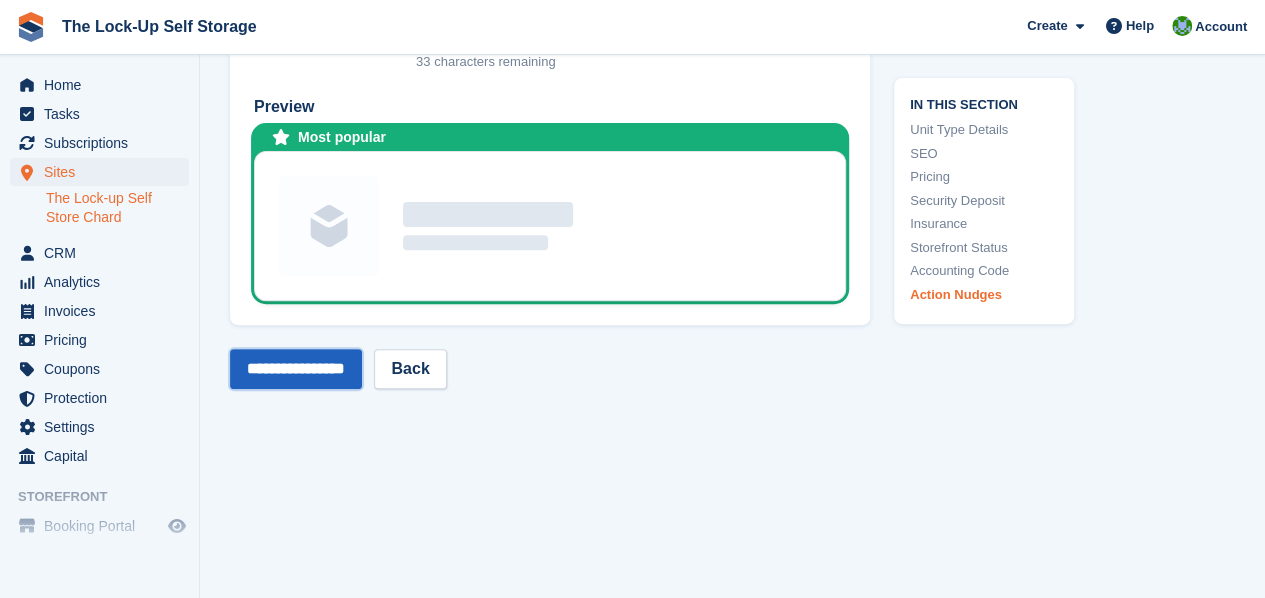 click on "**********" at bounding box center [296, 369] 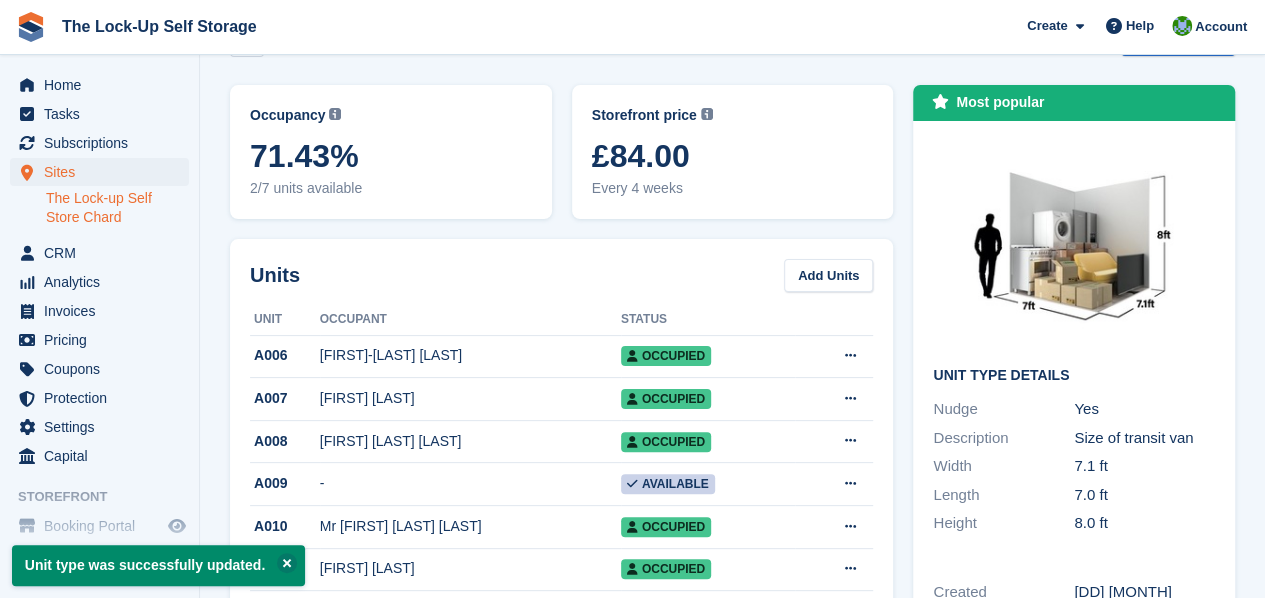 scroll, scrollTop: 0, scrollLeft: 0, axis: both 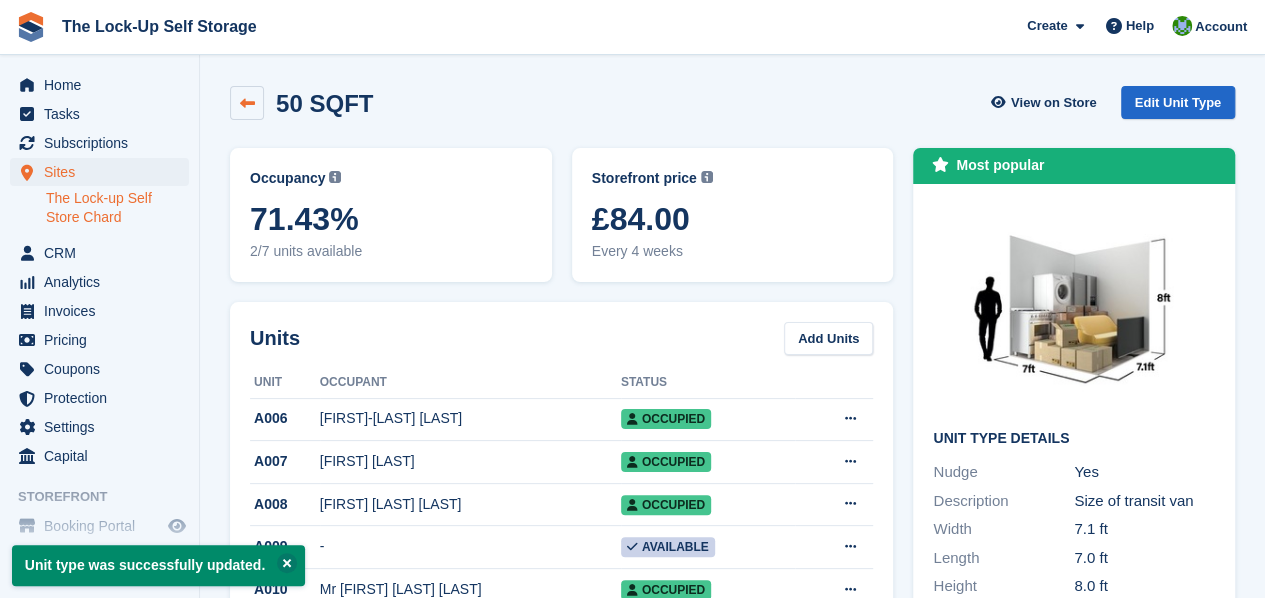 click at bounding box center (247, 103) 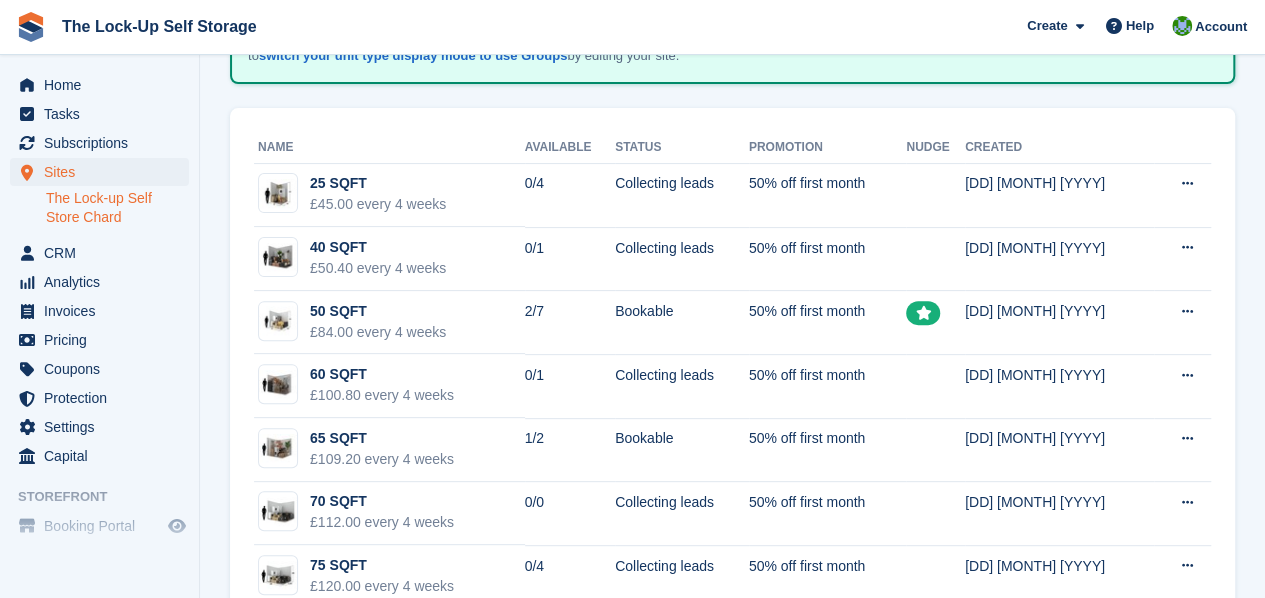 scroll, scrollTop: 0, scrollLeft: 0, axis: both 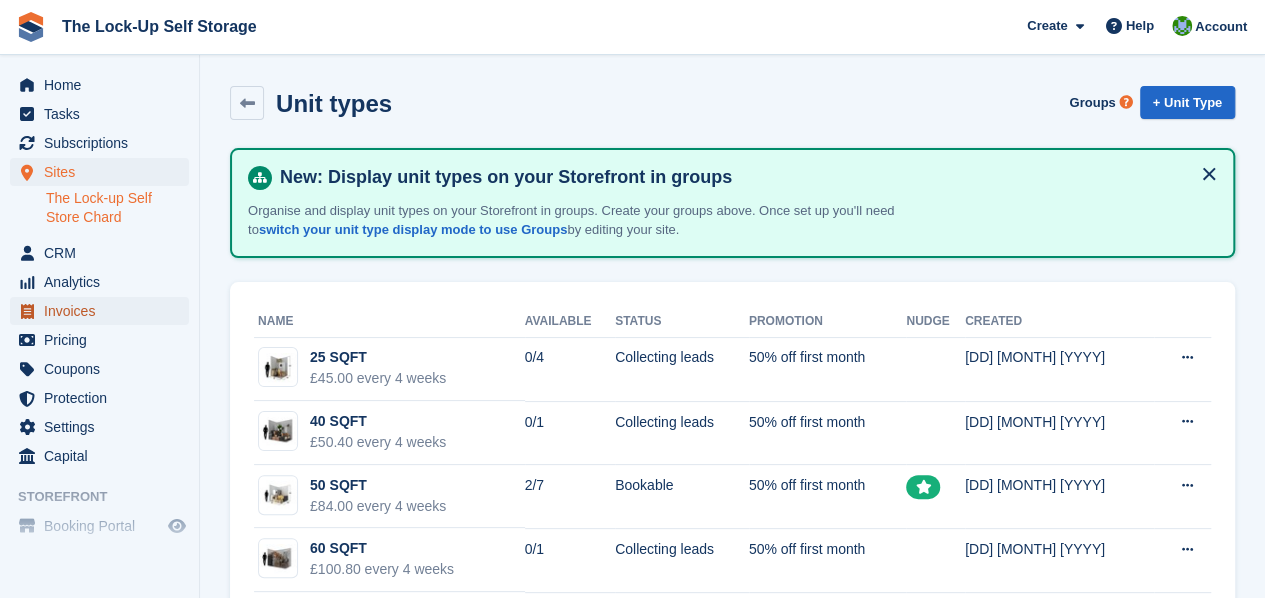 click on "Invoices" at bounding box center [104, 311] 